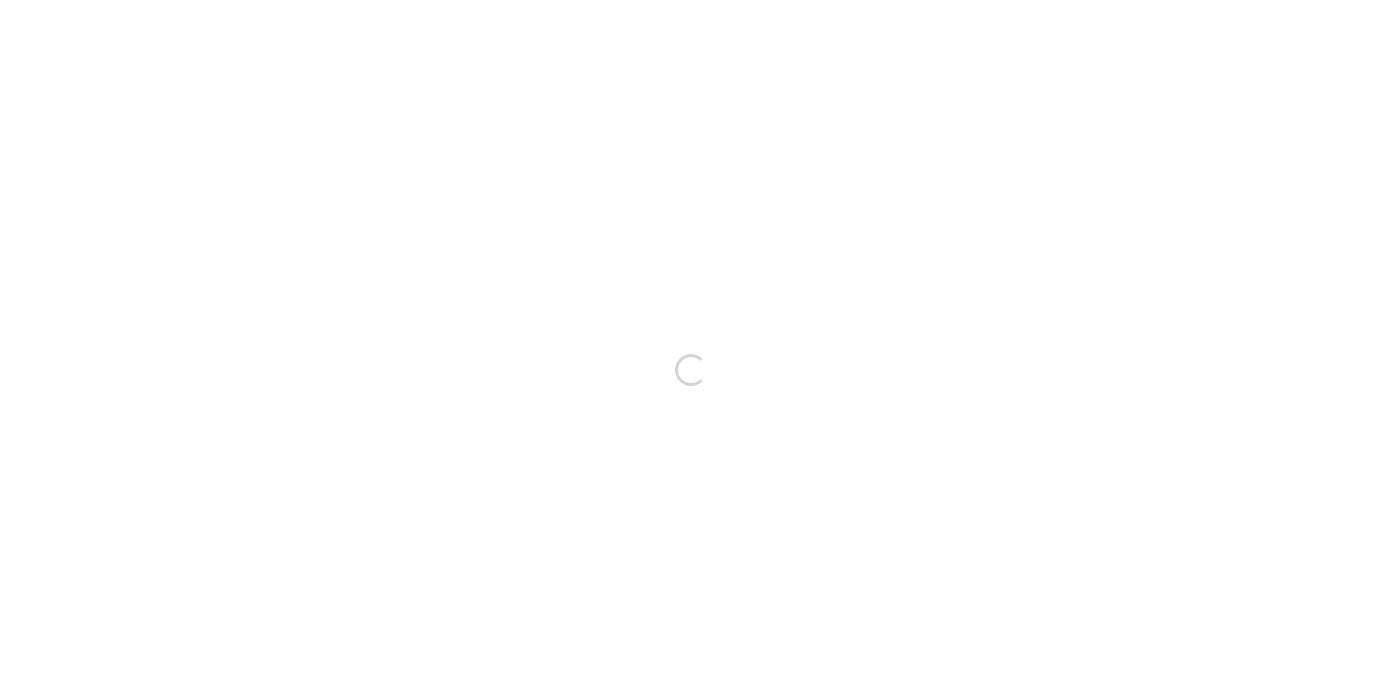 scroll, scrollTop: 0, scrollLeft: 0, axis: both 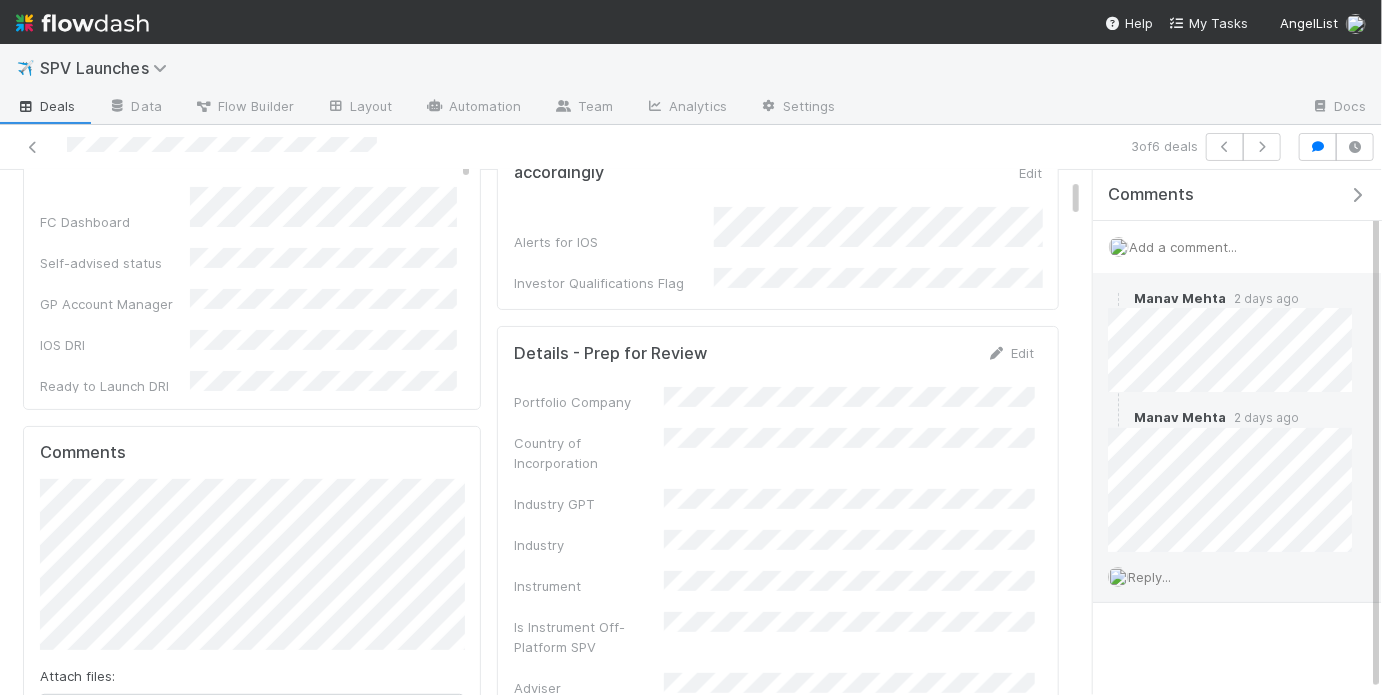 click on "Reply..." at bounding box center (1149, 577) 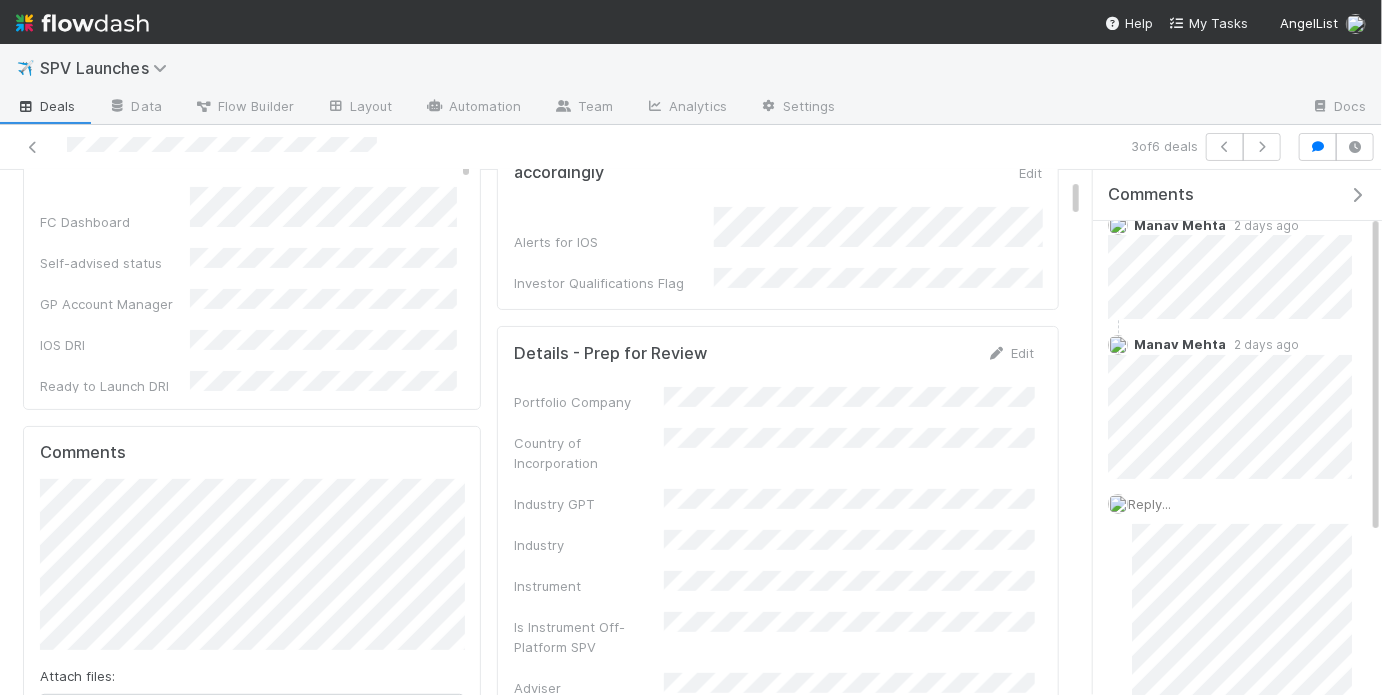 scroll, scrollTop: 93, scrollLeft: 0, axis: vertical 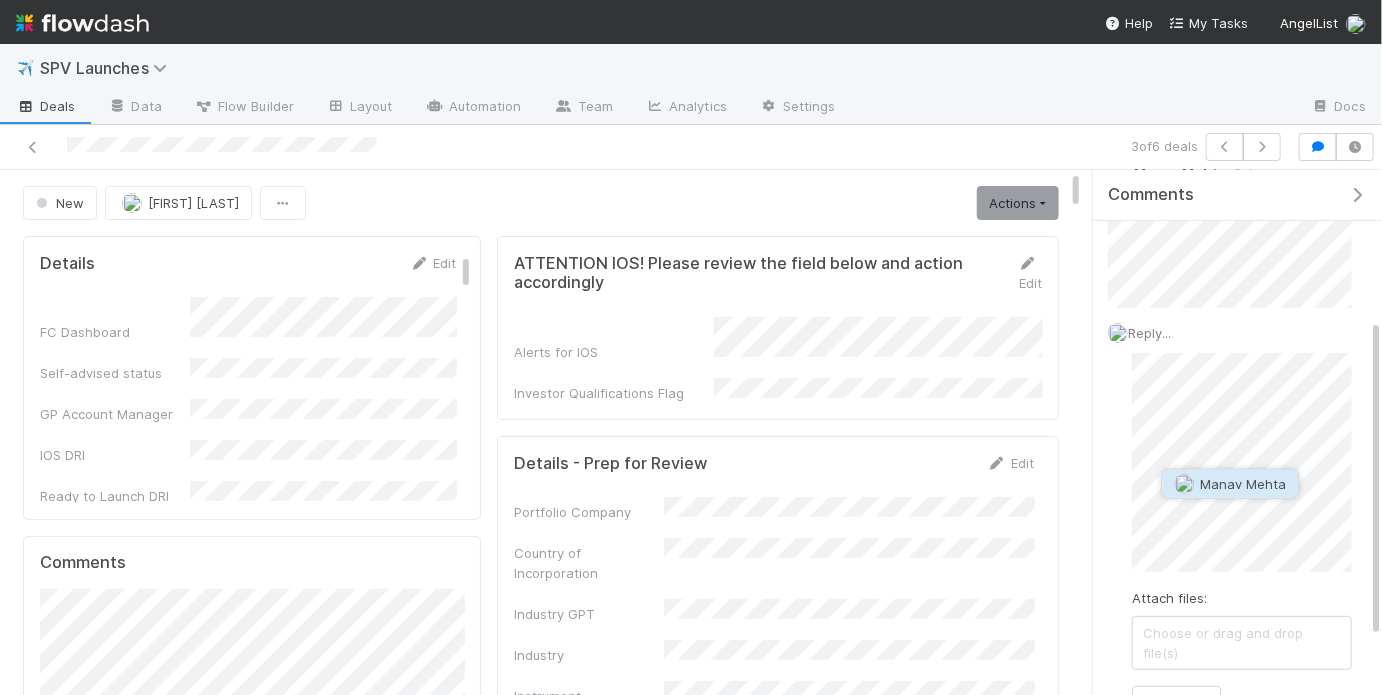 click on "Manav Mehta" at bounding box center [1244, 484] 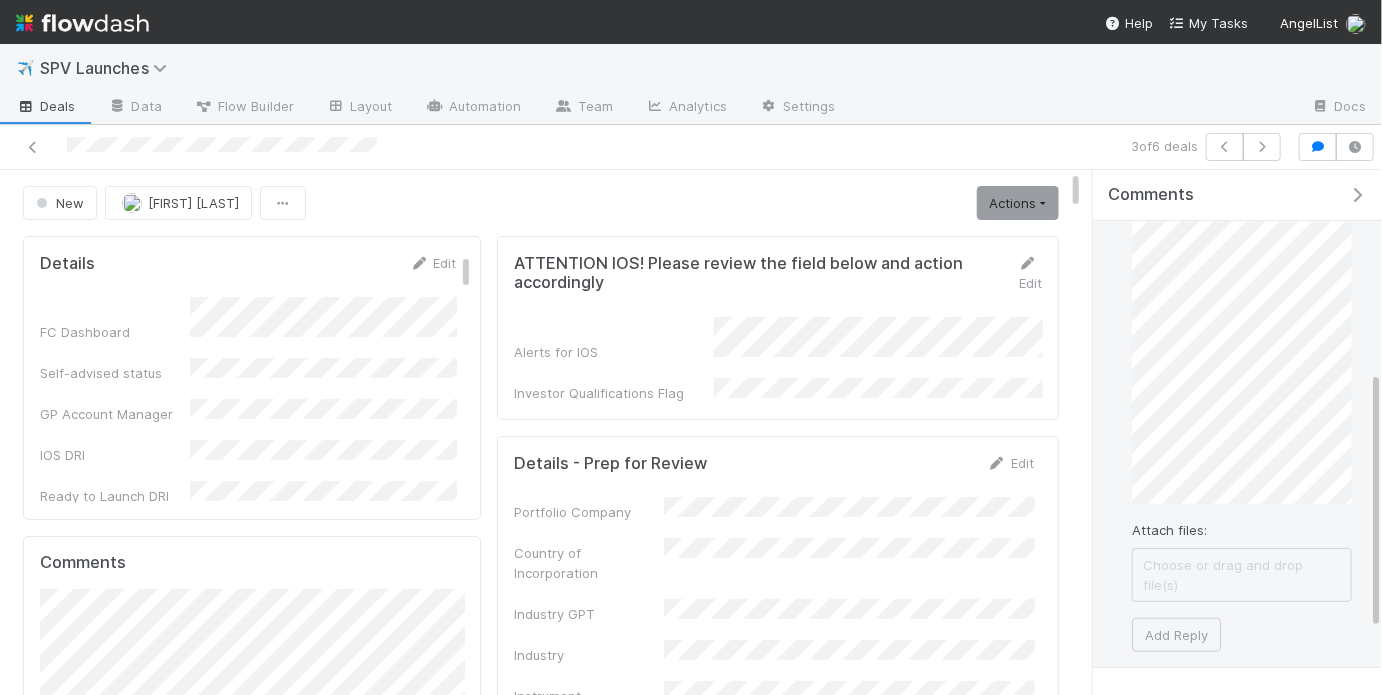 scroll, scrollTop: 533, scrollLeft: 0, axis: vertical 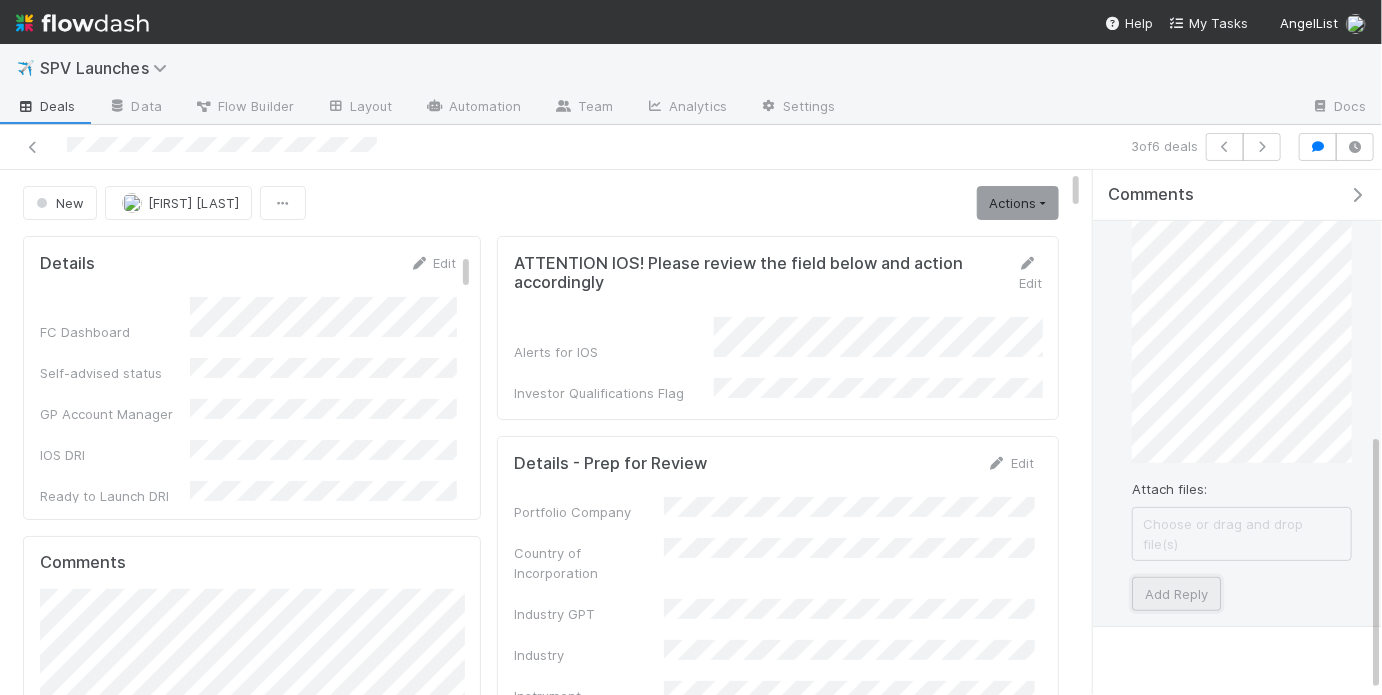 click on "Add Reply" at bounding box center [1176, 594] 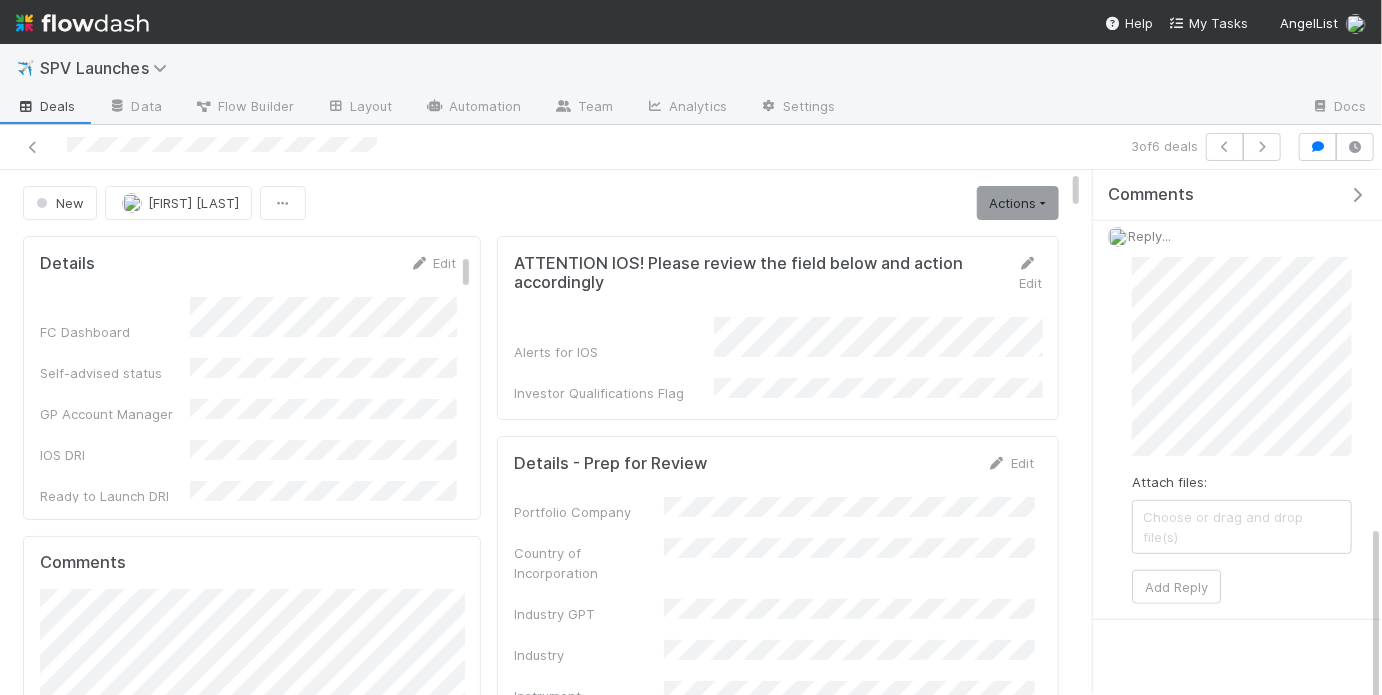 scroll, scrollTop: 384, scrollLeft: 0, axis: vertical 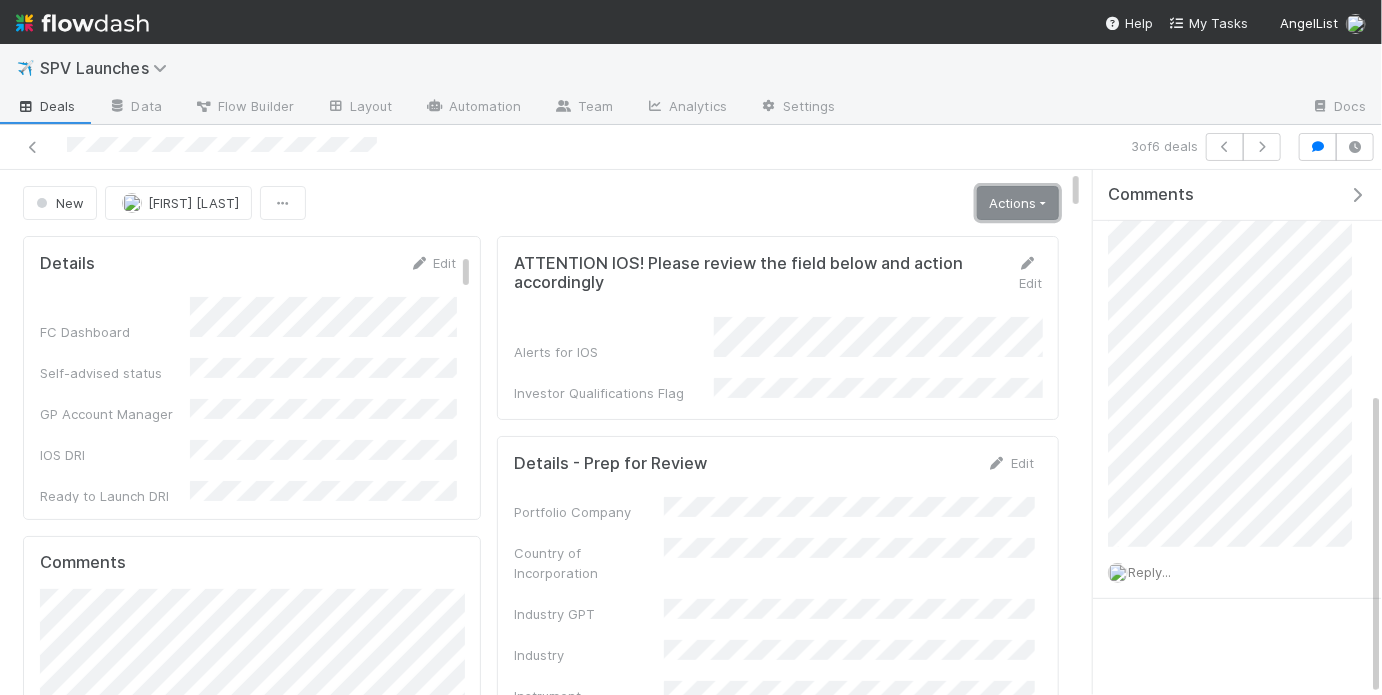 click on "Actions" at bounding box center (1018, 203) 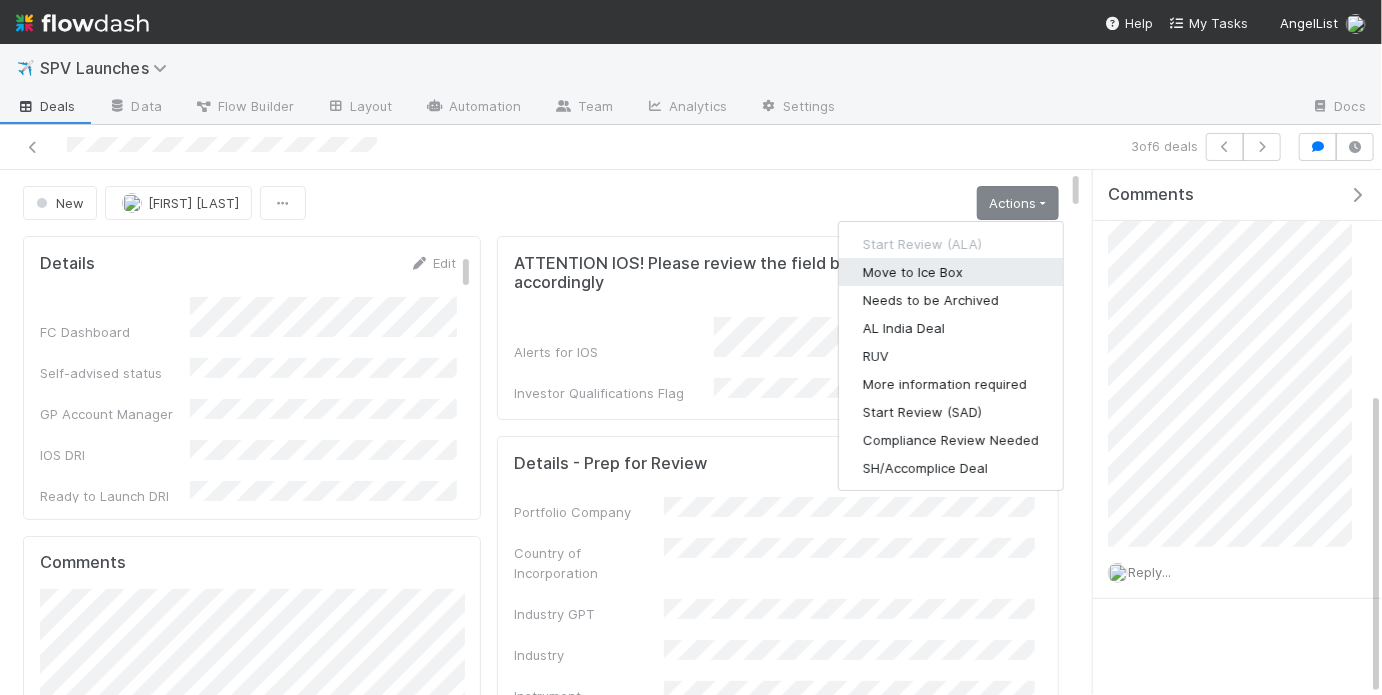 click on "Move to Ice Box" at bounding box center [951, 272] 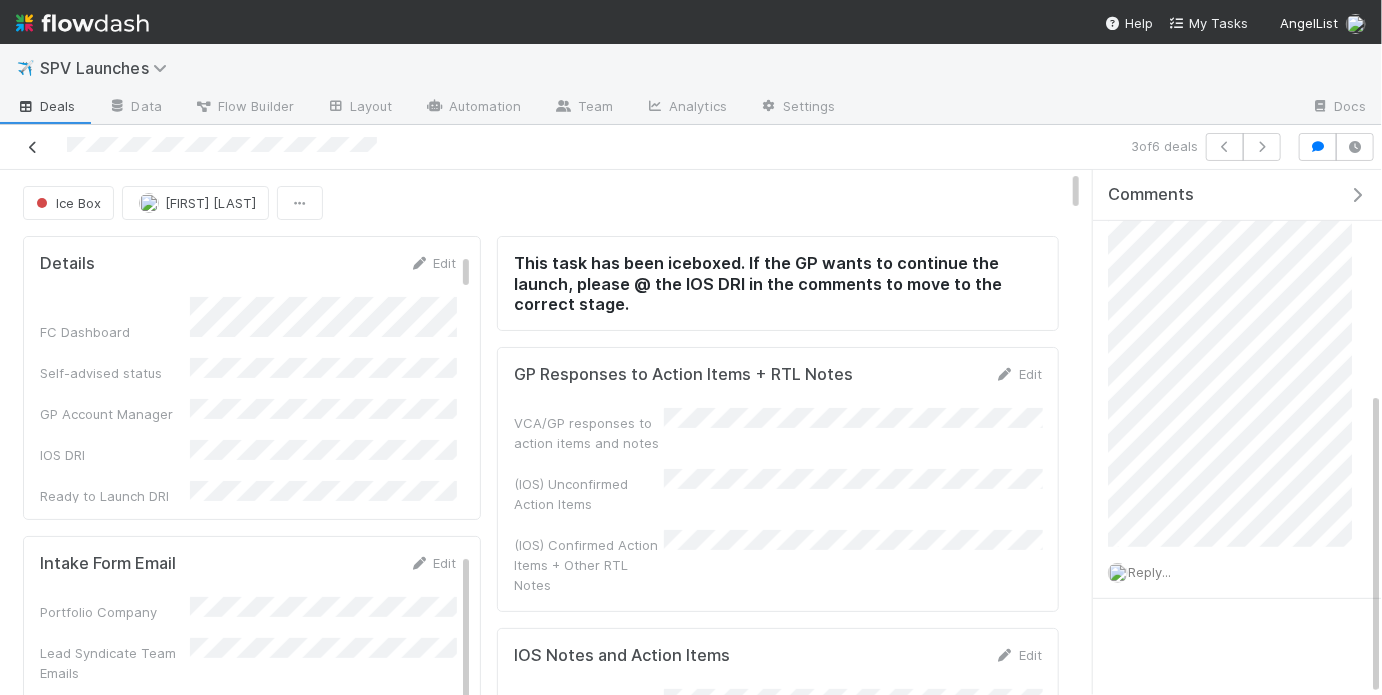 click at bounding box center (33, 147) 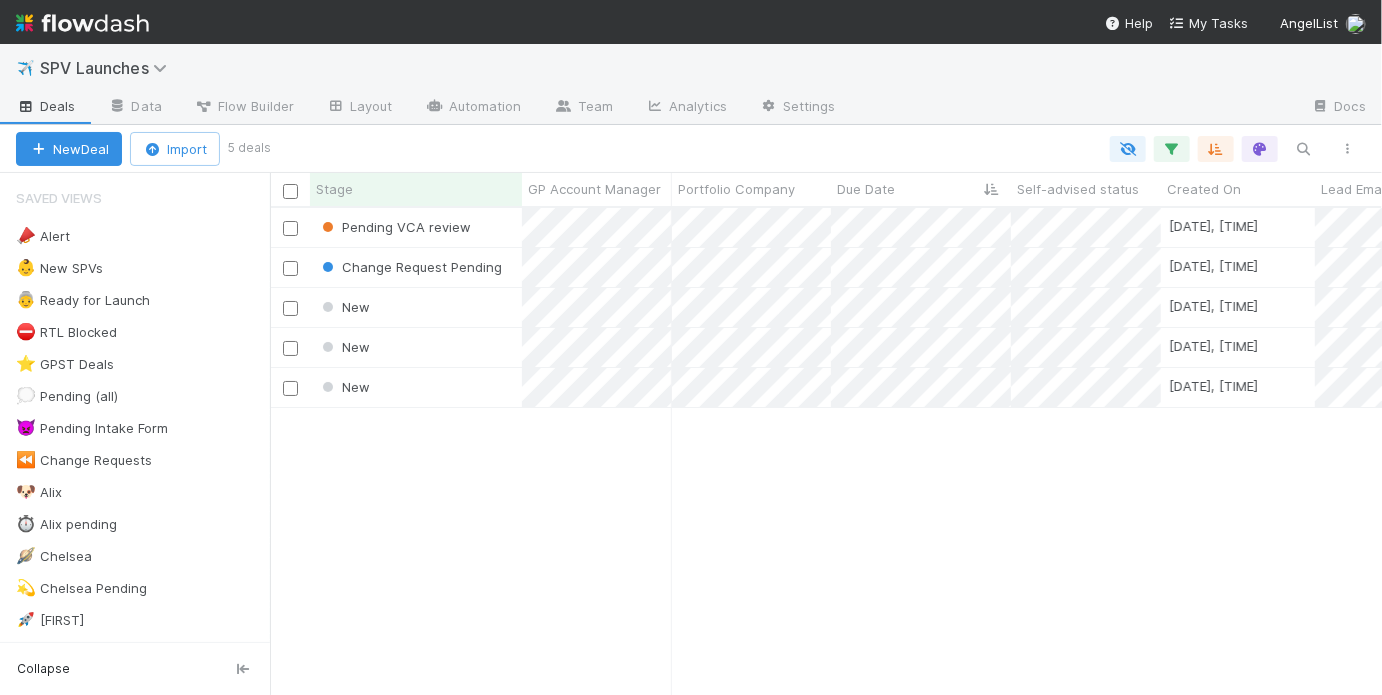 scroll, scrollTop: 1, scrollLeft: 0, axis: vertical 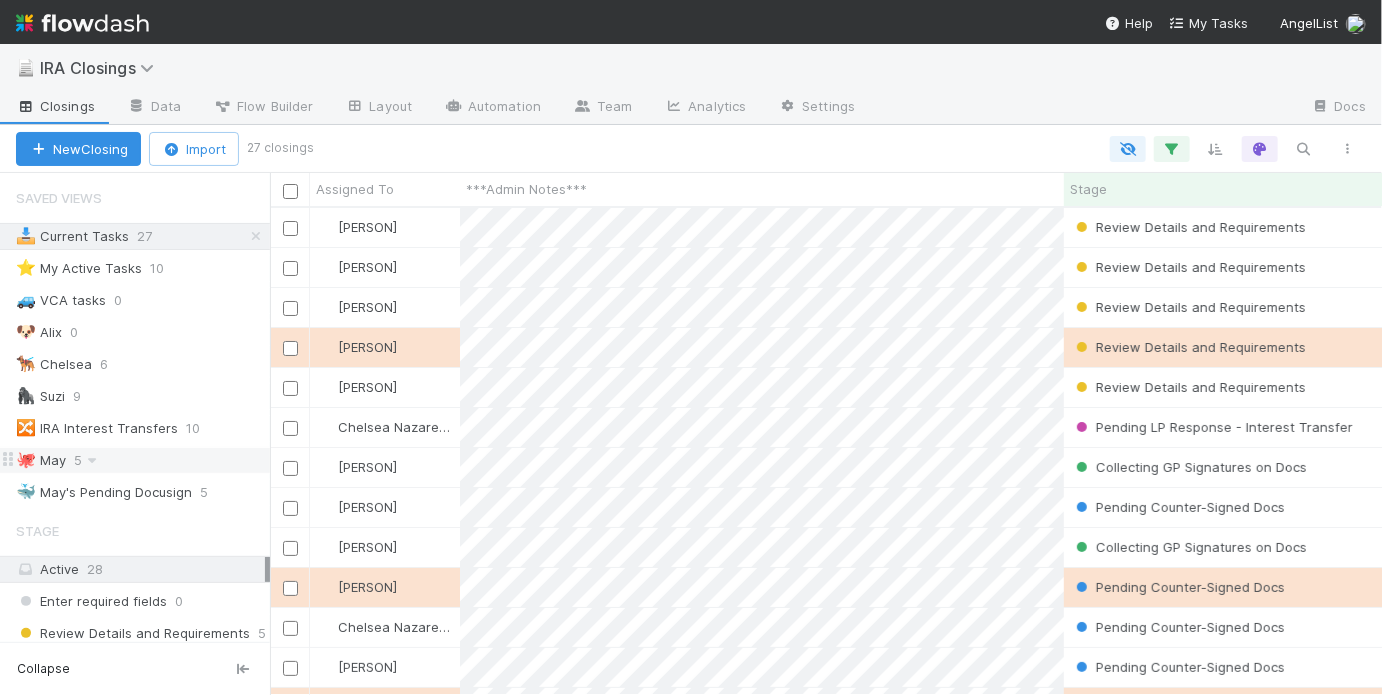 click on "🐙 May 5" at bounding box center [143, 460] 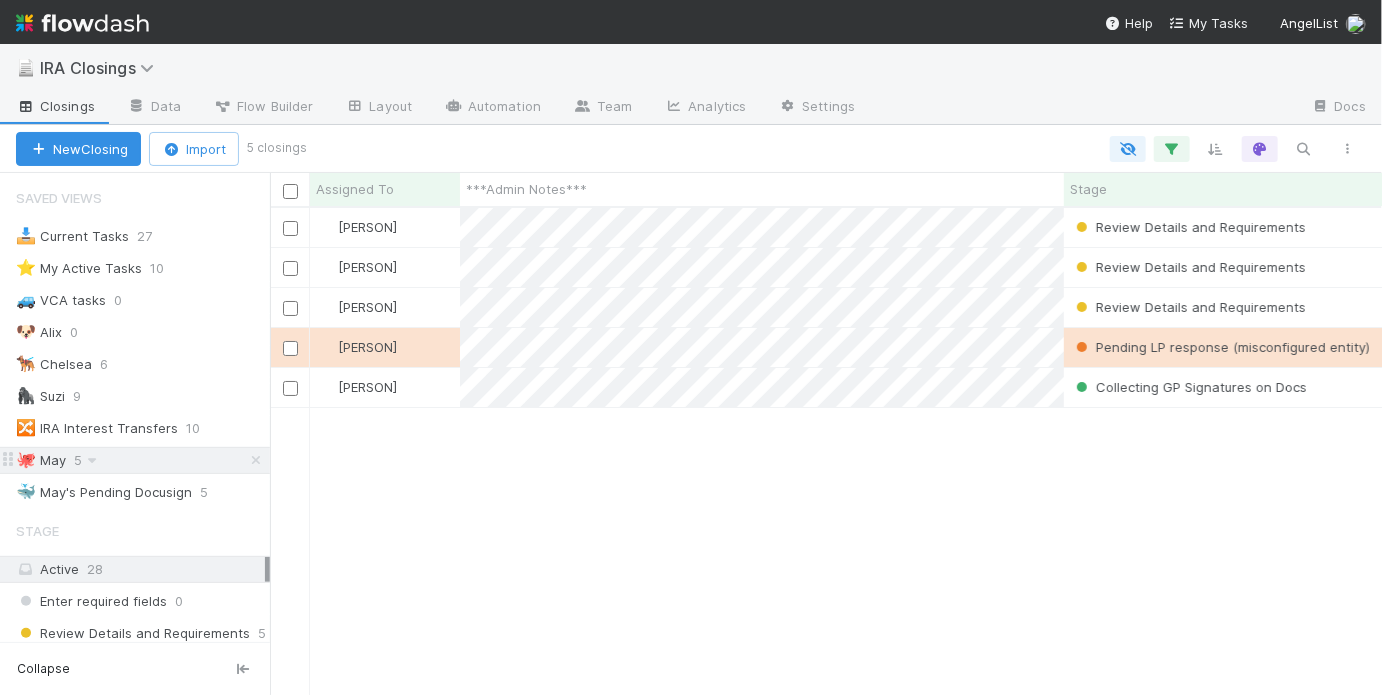 scroll, scrollTop: 1, scrollLeft: 0, axis: vertical 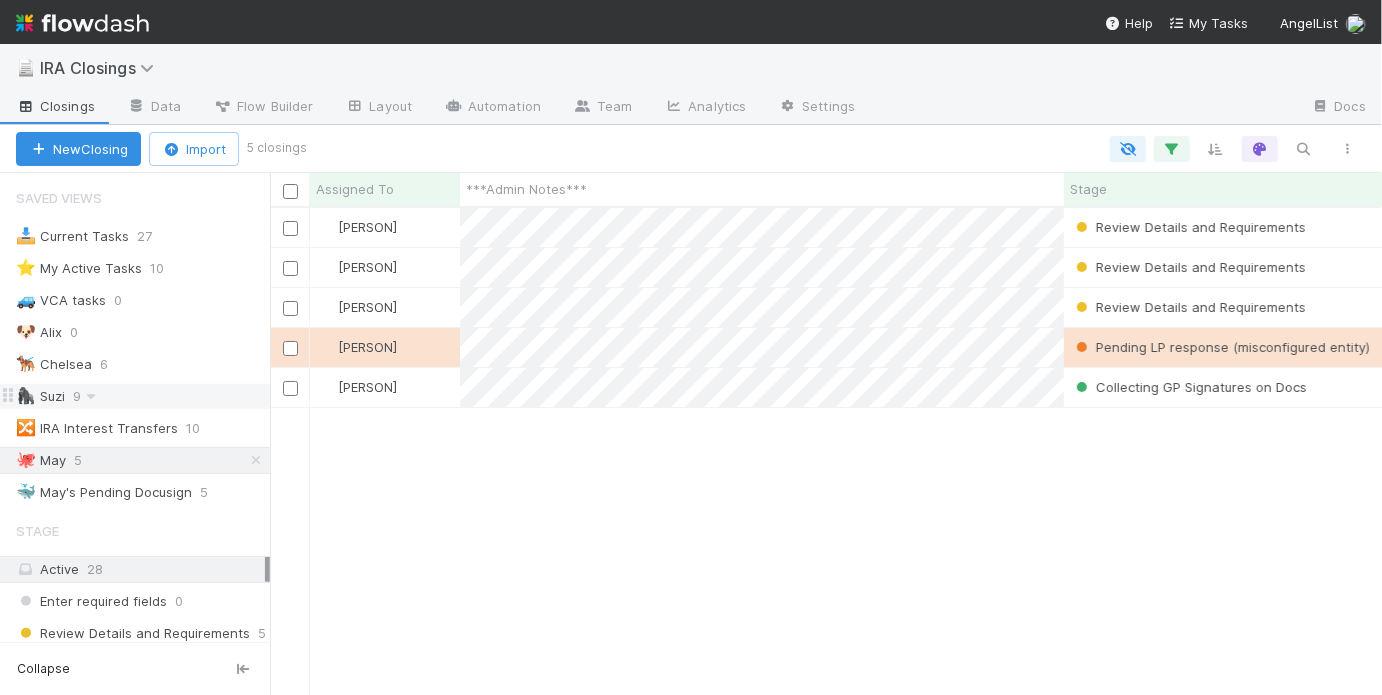 click on "🦍 Suzi 9" at bounding box center (143, 396) 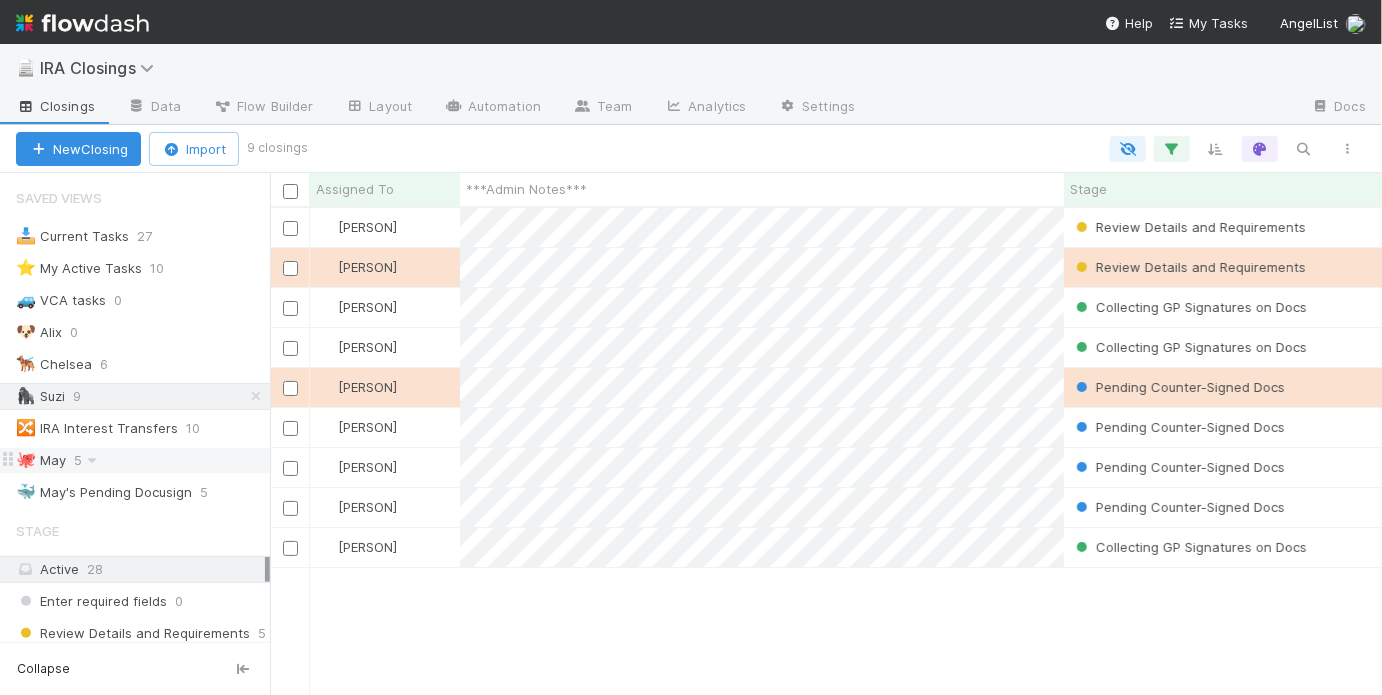 scroll, scrollTop: 1, scrollLeft: 0, axis: vertical 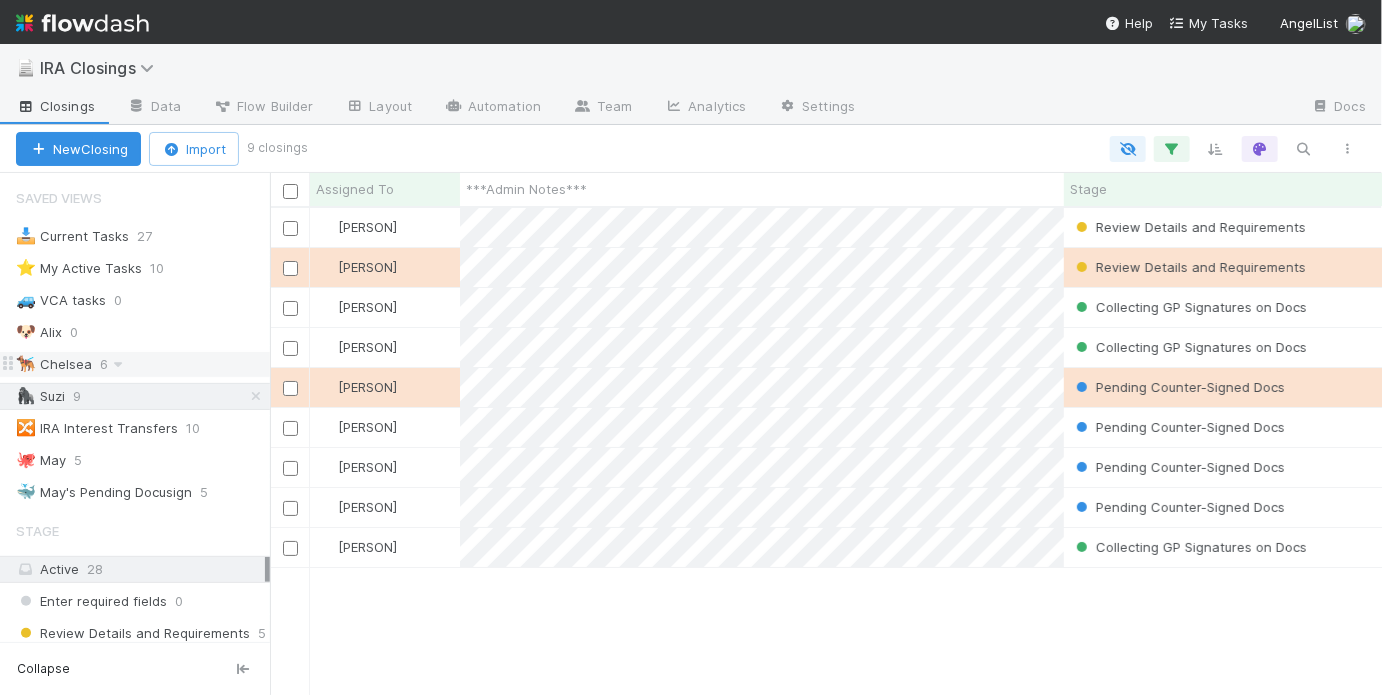 click on "🐕‍🦺 Chelsea 6" at bounding box center [143, 364] 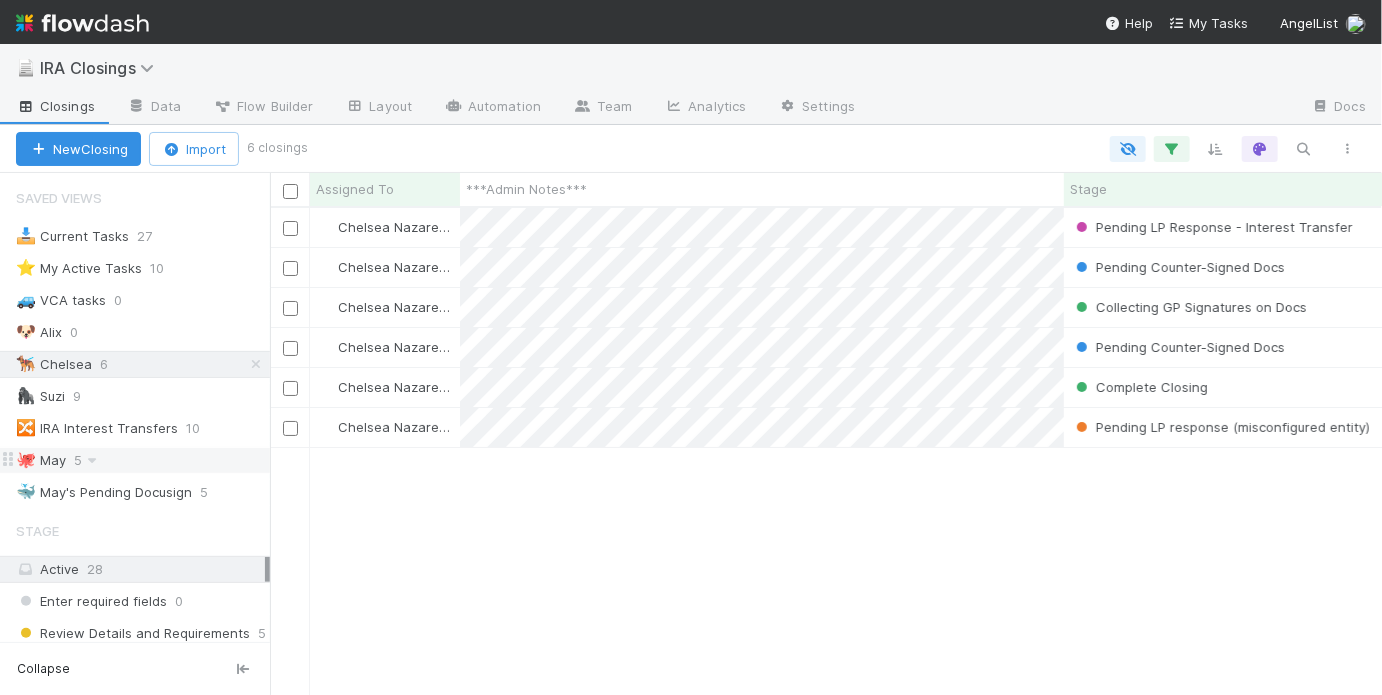scroll, scrollTop: 1, scrollLeft: 0, axis: vertical 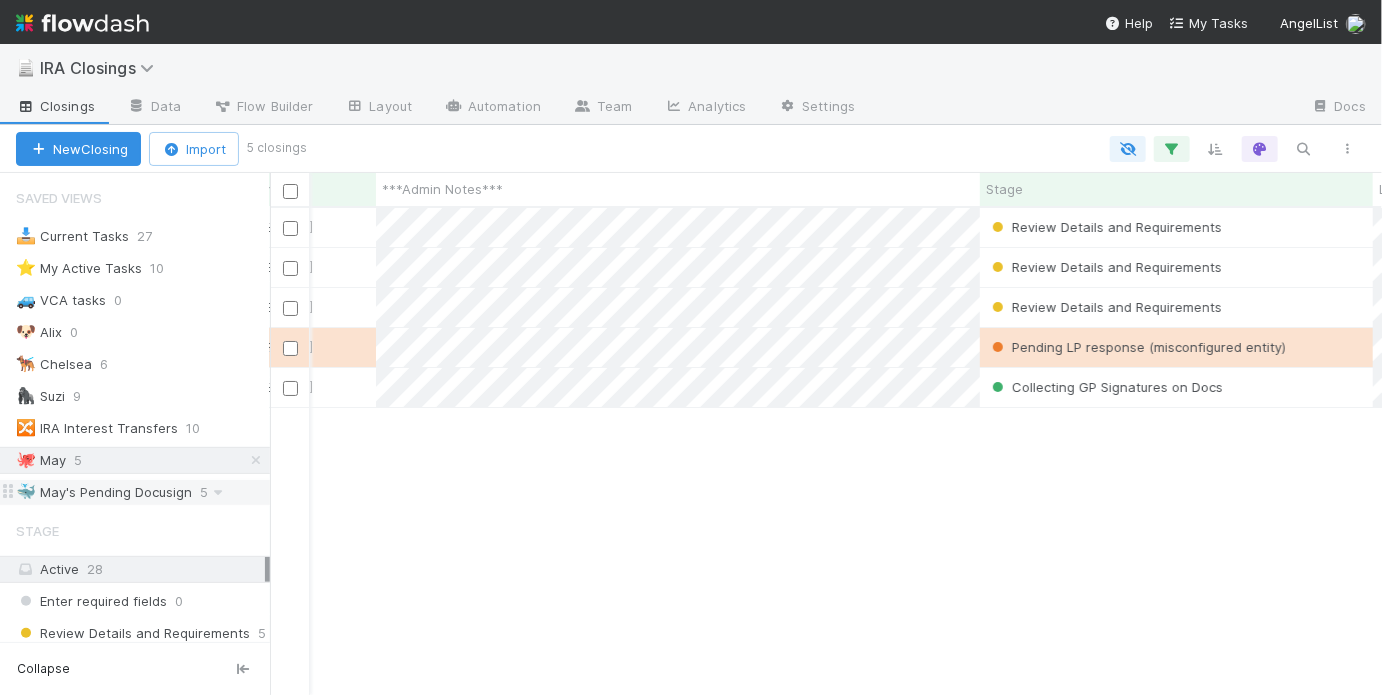 click on "🐳 May's Pending Docusign" at bounding box center (104, 492) 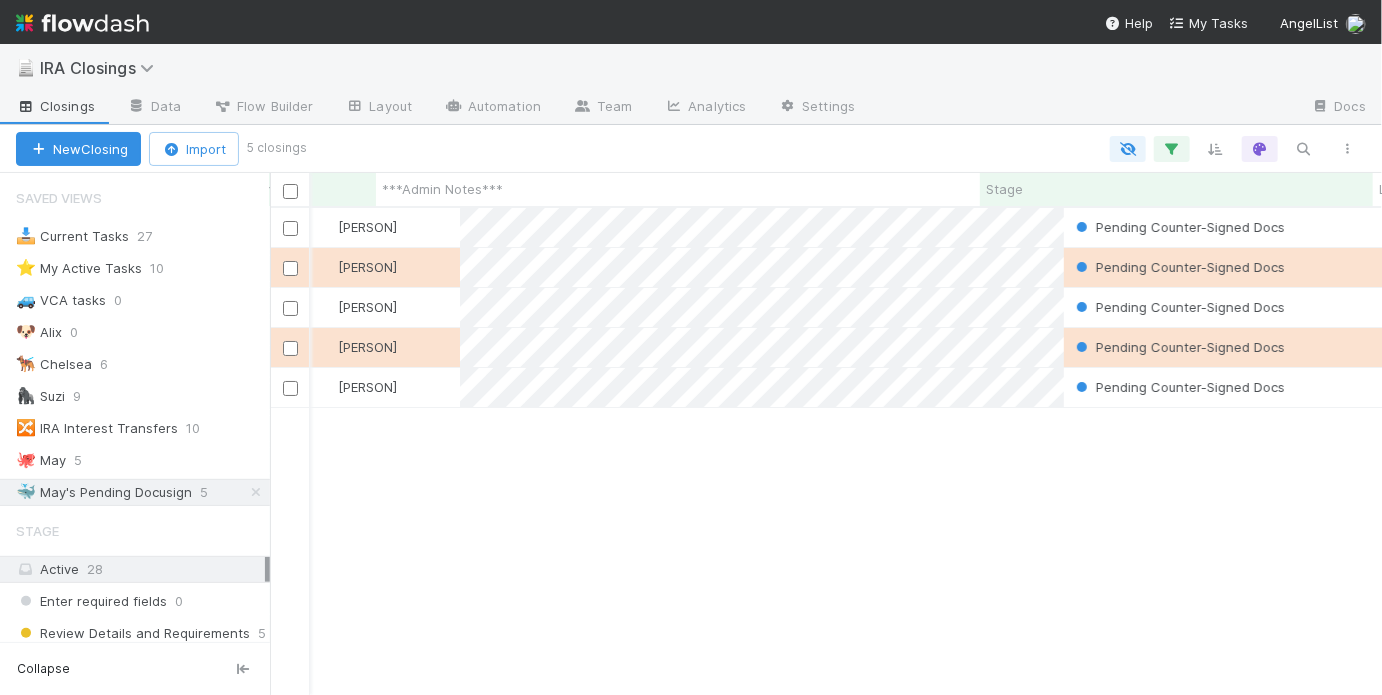 scroll, scrollTop: 0, scrollLeft: 84, axis: horizontal 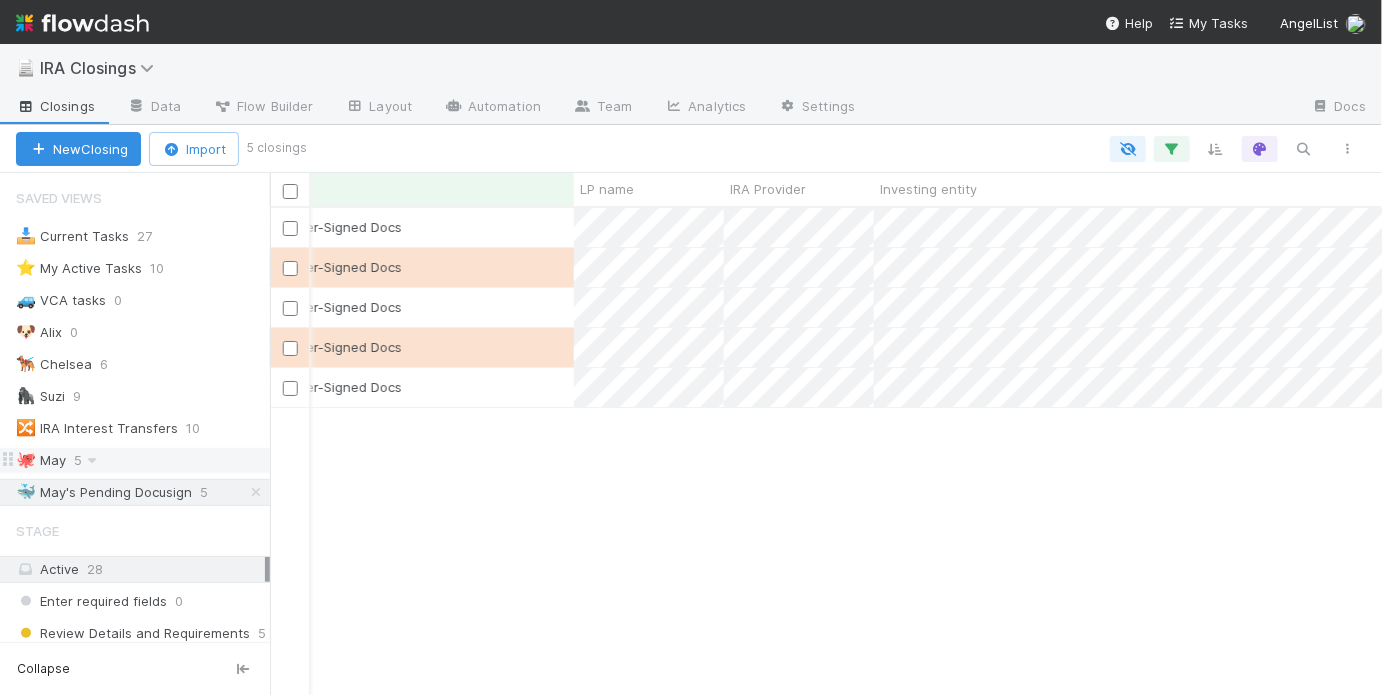 click on "🐙 May 5" at bounding box center [143, 460] 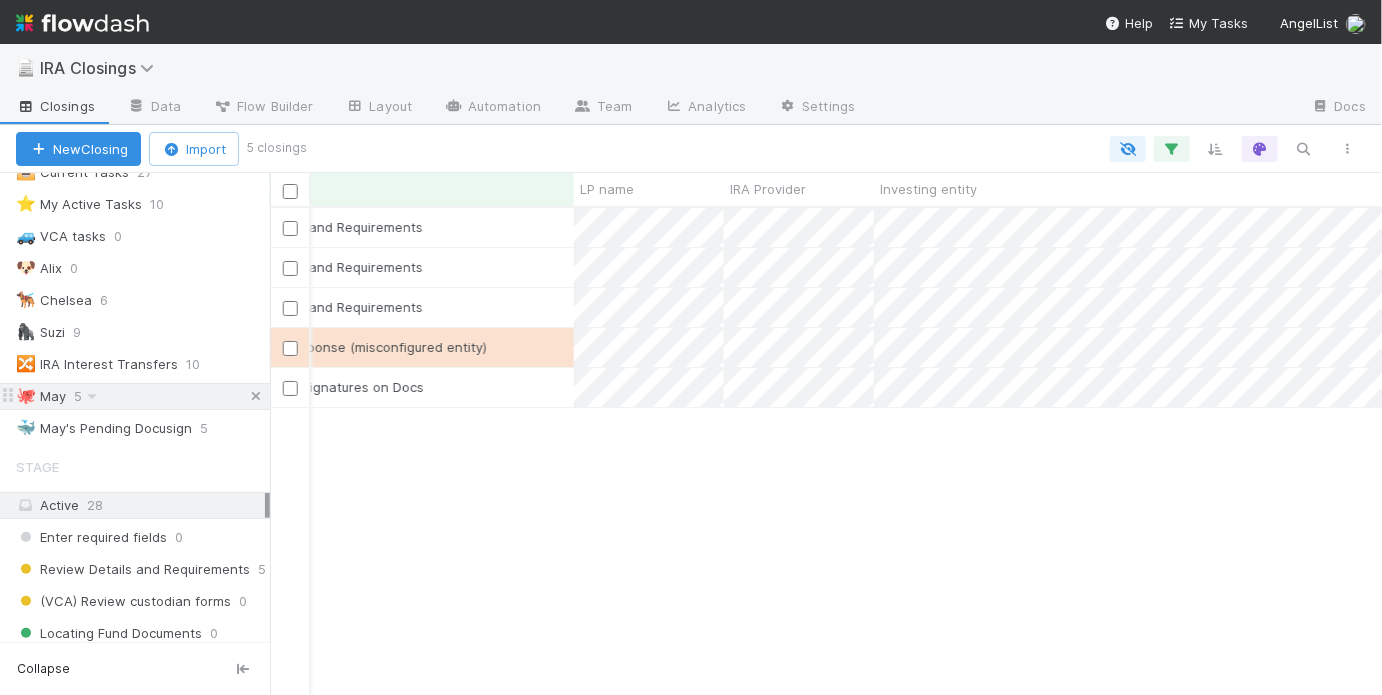 click at bounding box center (256, 396) 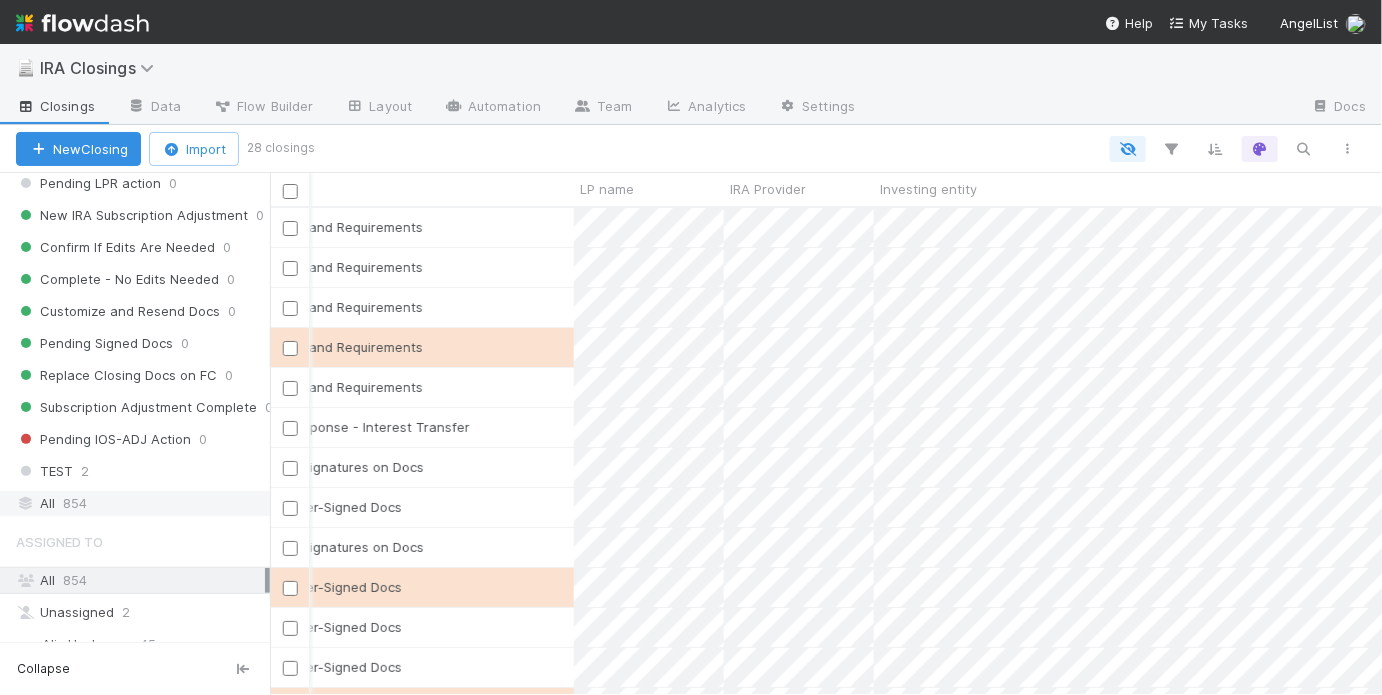 click on "All 854" at bounding box center [140, 503] 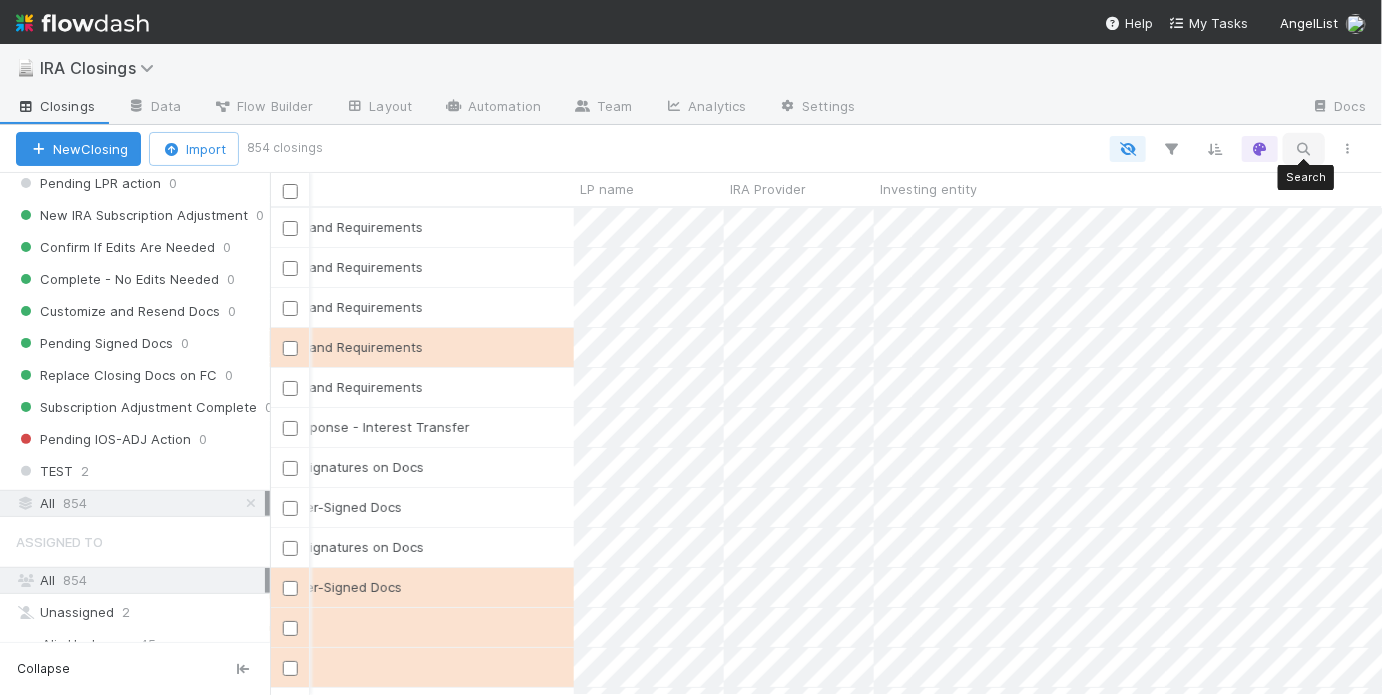 click at bounding box center (1304, 149) 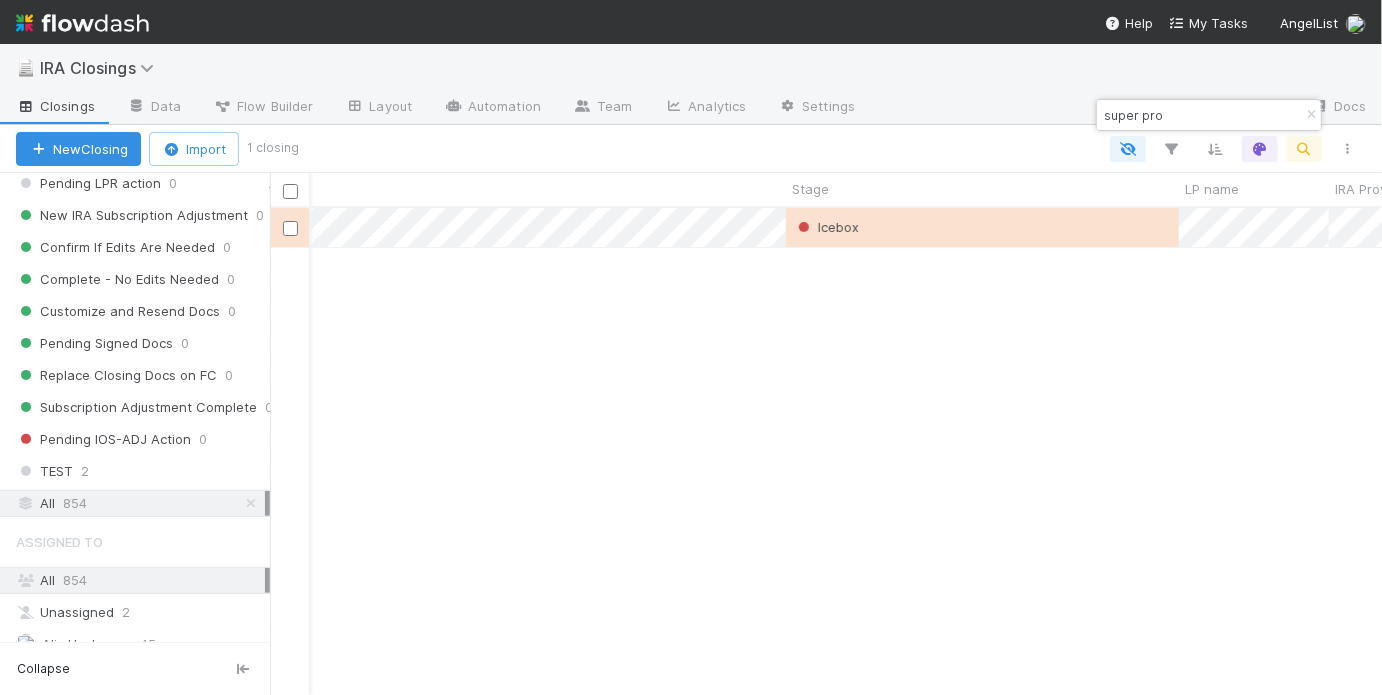 click on "super pro" at bounding box center [1200, 115] 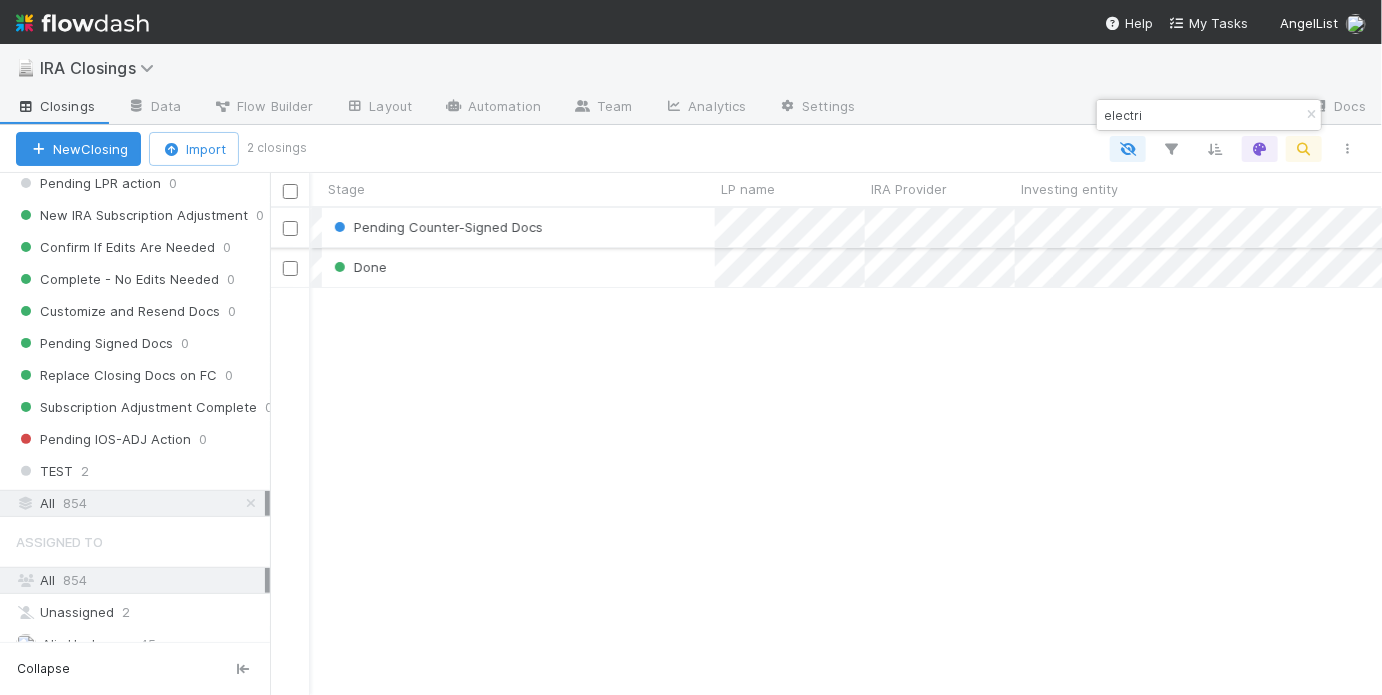 type on "electri" 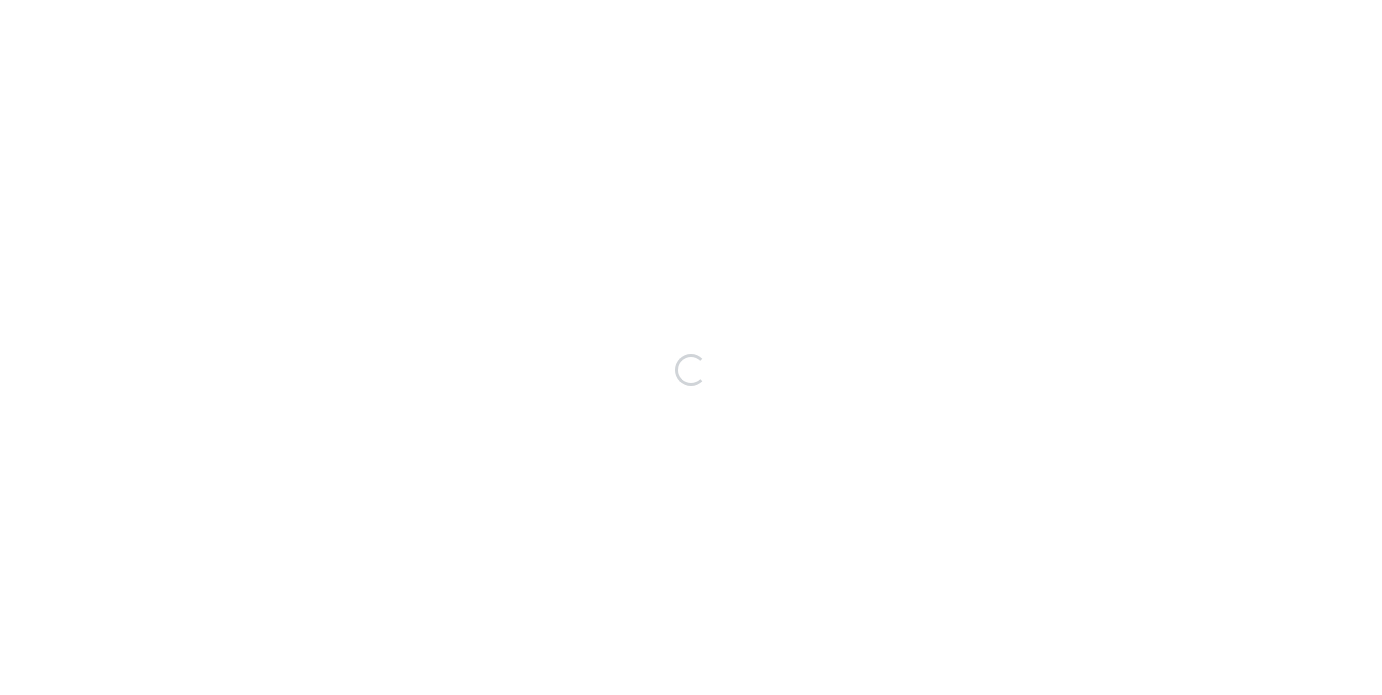 scroll, scrollTop: 0, scrollLeft: 0, axis: both 